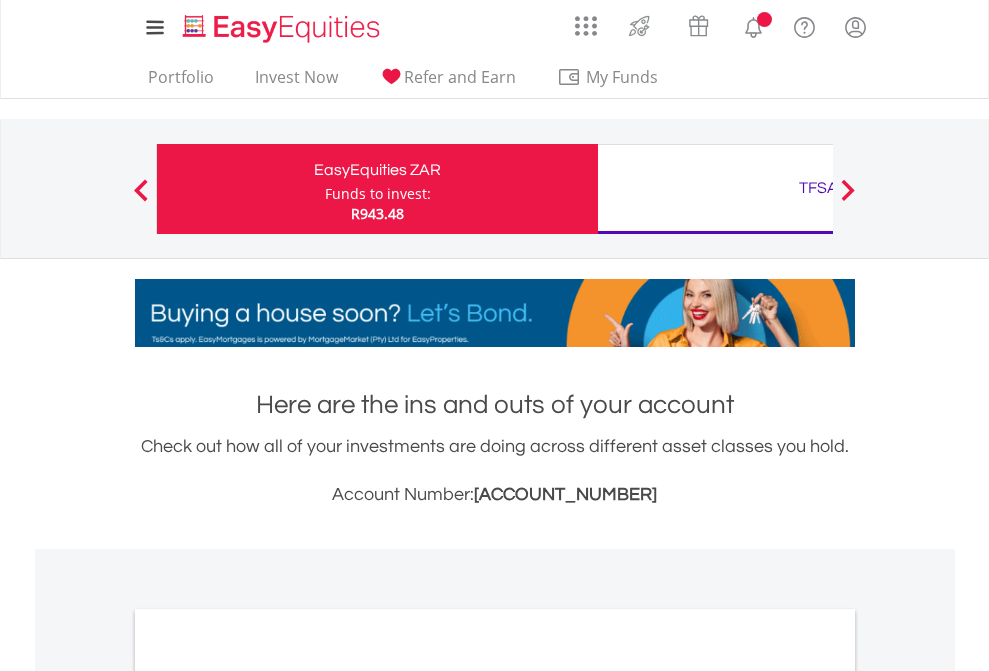 scroll, scrollTop: 0, scrollLeft: 0, axis: both 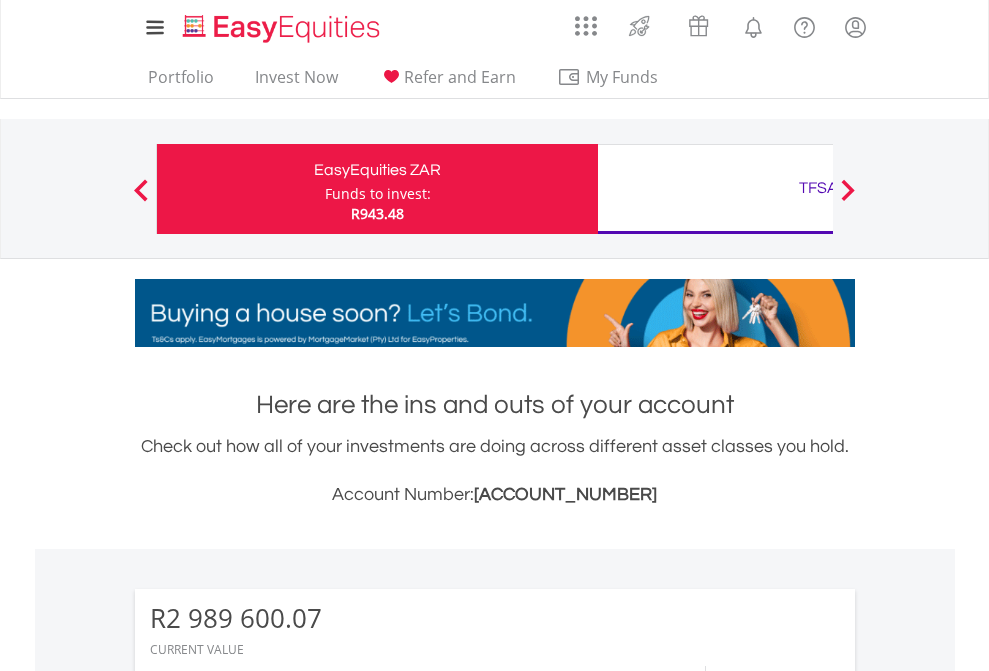 click on "Funds to invest:" at bounding box center (378, 194) 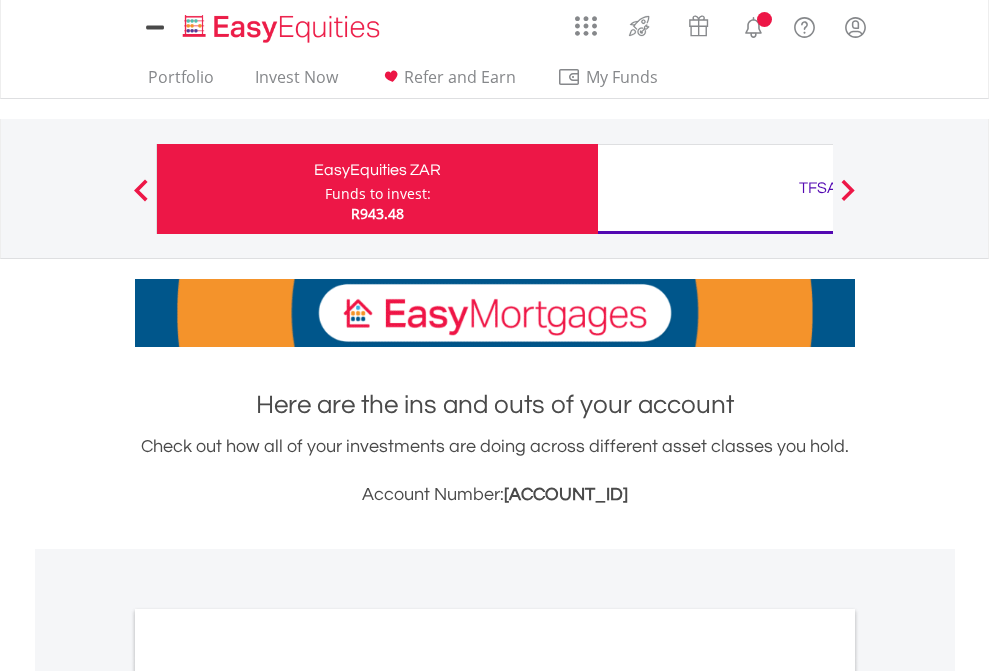 scroll, scrollTop: 0, scrollLeft: 0, axis: both 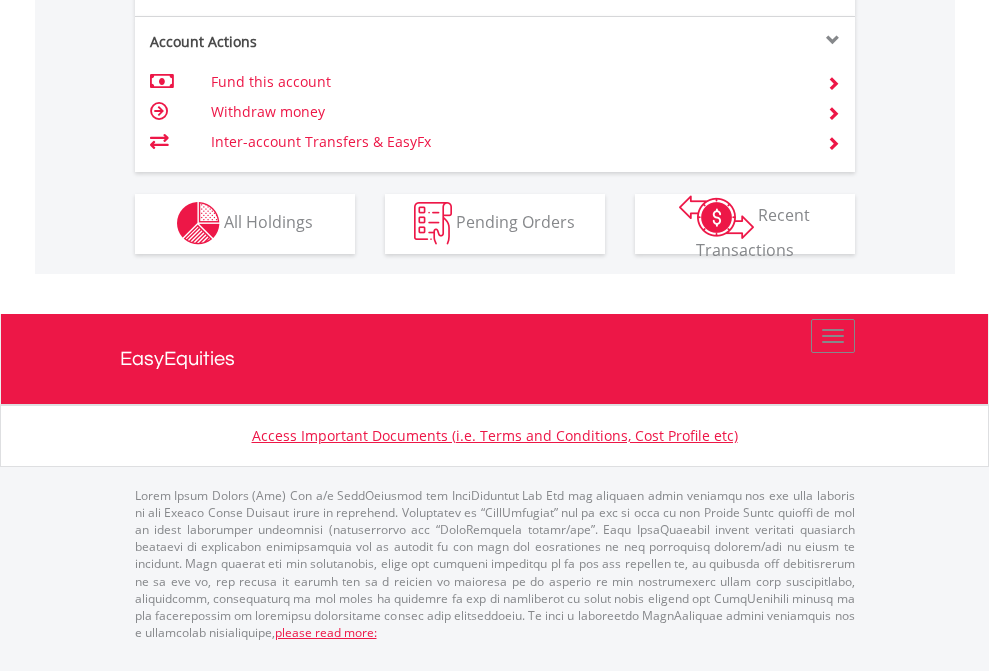 click on "Investment types" at bounding box center (706, -337) 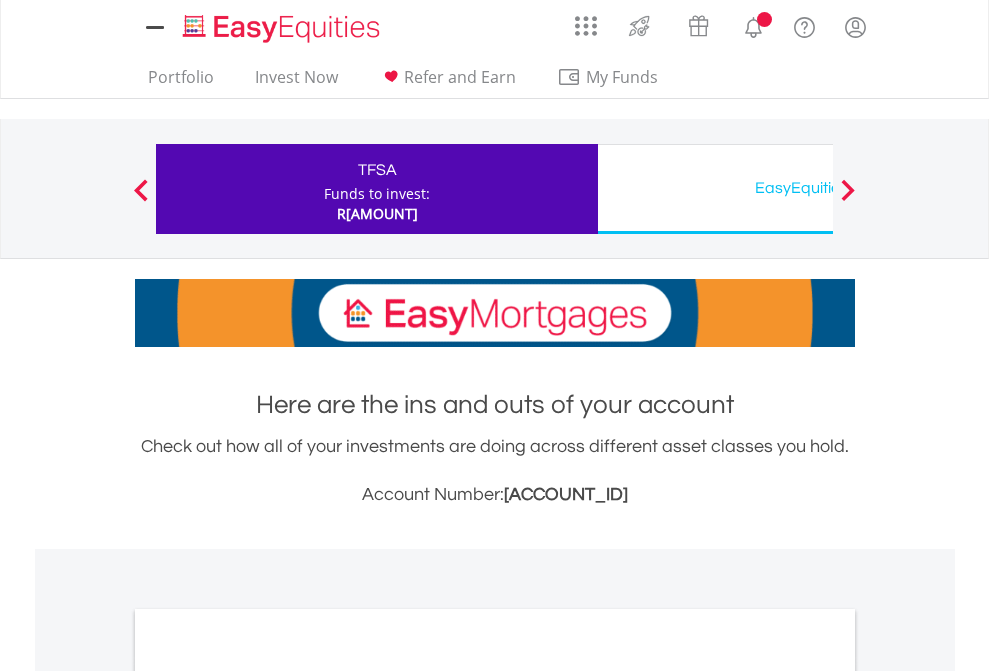 scroll, scrollTop: 0, scrollLeft: 0, axis: both 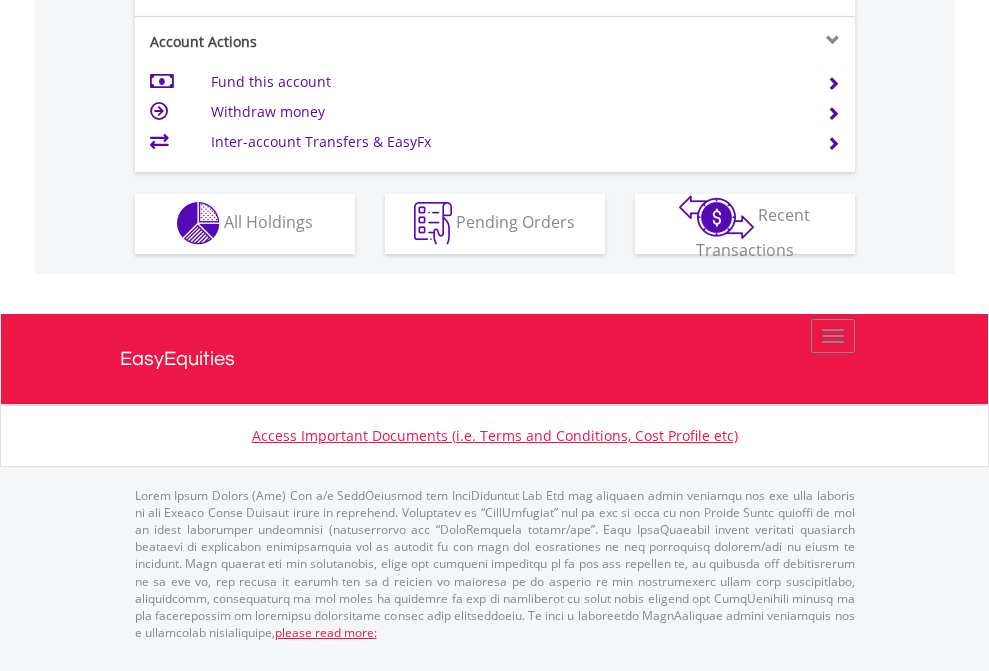 click on "Investment types" at bounding box center [706, -337] 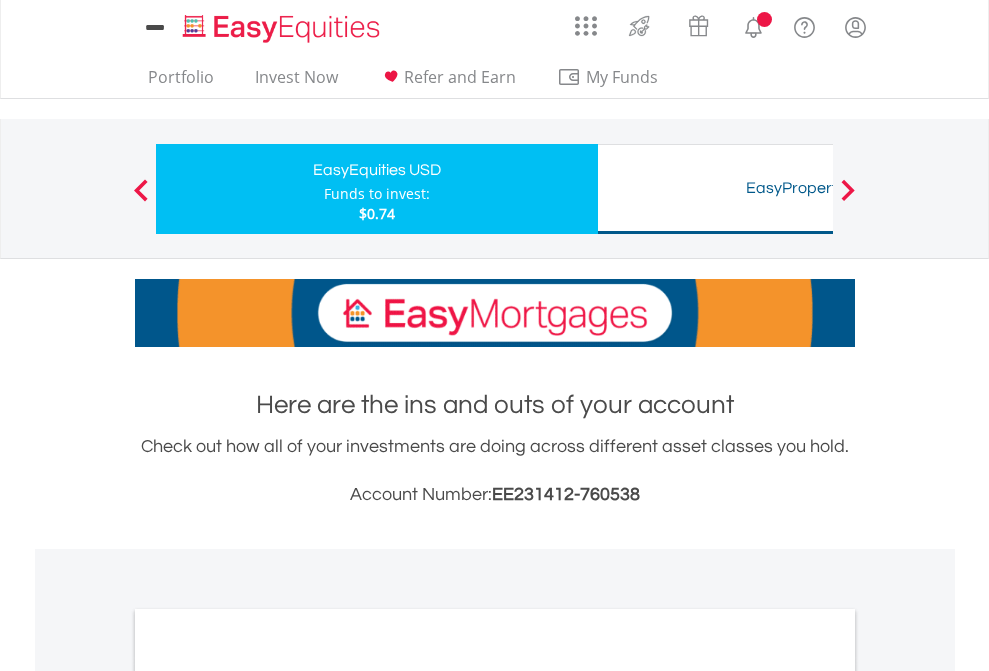 scroll, scrollTop: 0, scrollLeft: 0, axis: both 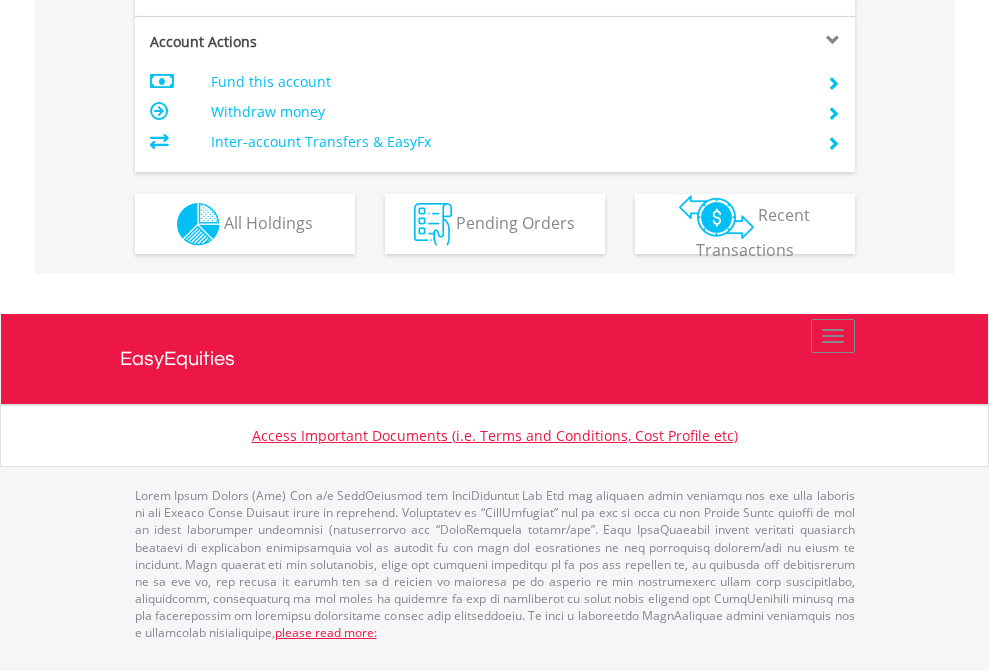 click on "Investment types" at bounding box center (706, -337) 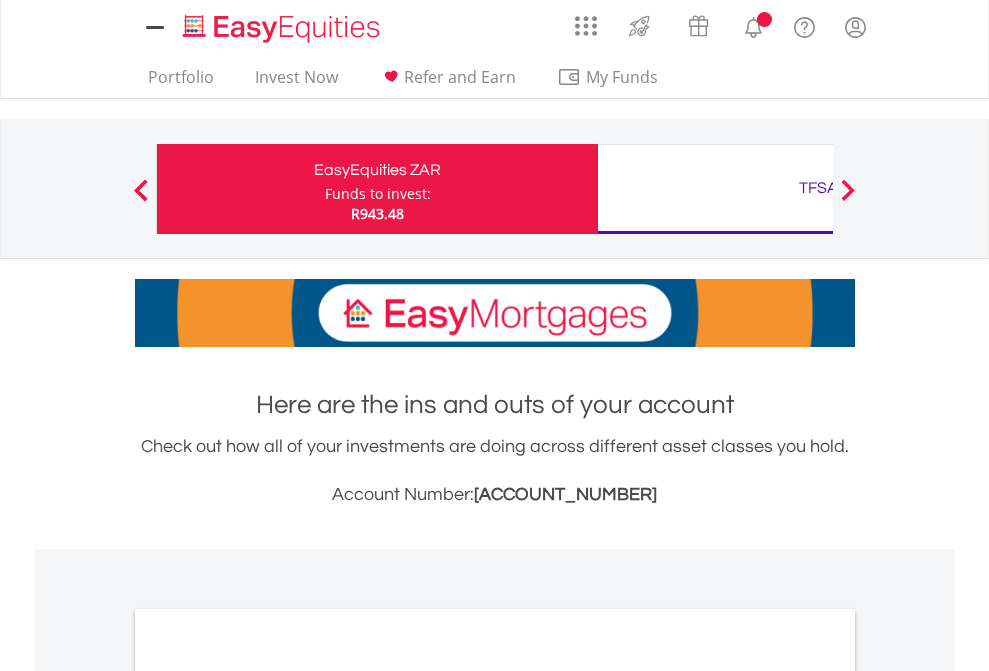 scroll, scrollTop: 1202, scrollLeft: 0, axis: vertical 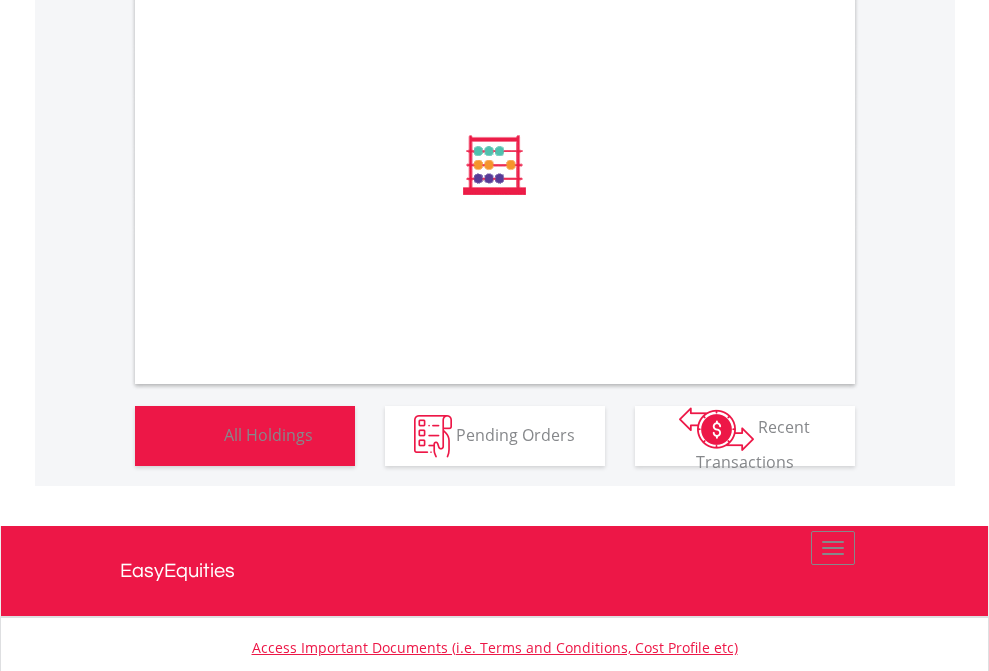click on "All Holdings" at bounding box center (268, 434) 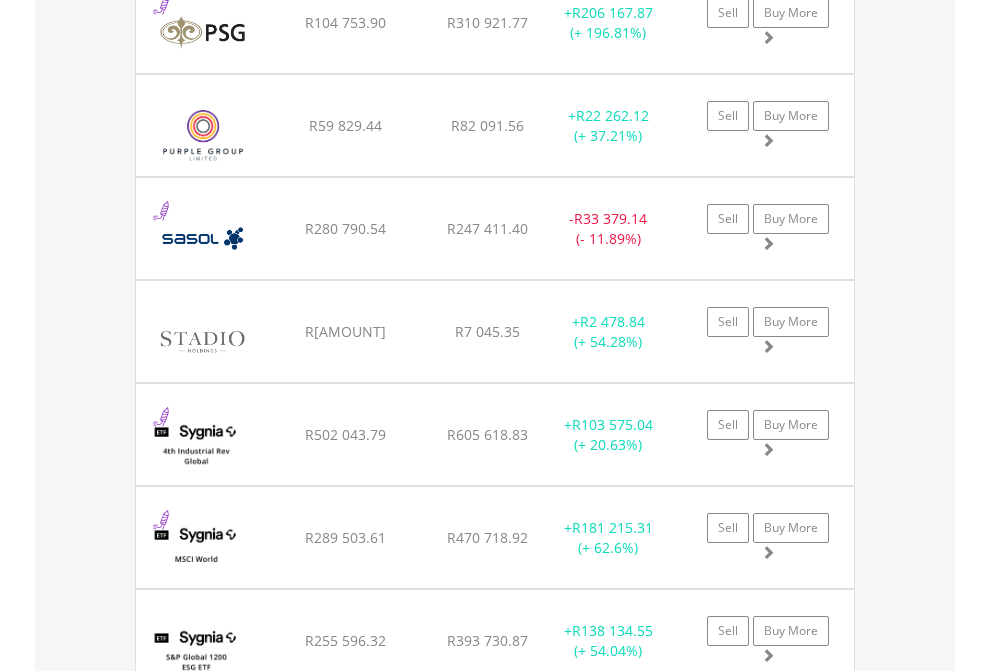 scroll, scrollTop: 2385, scrollLeft: 0, axis: vertical 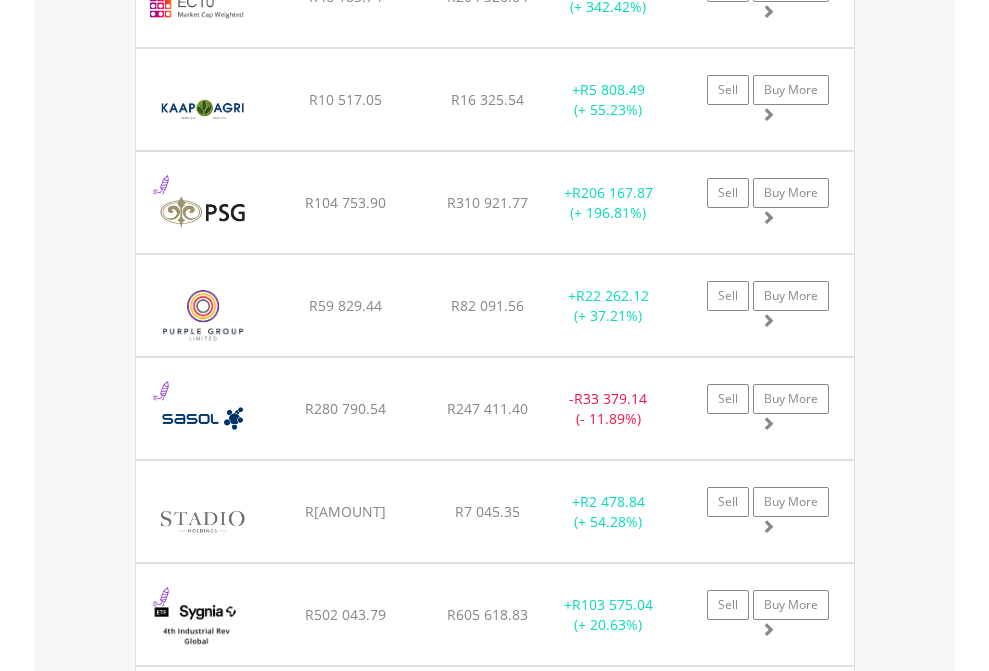 click on "TFSA" at bounding box center [818, -2197] 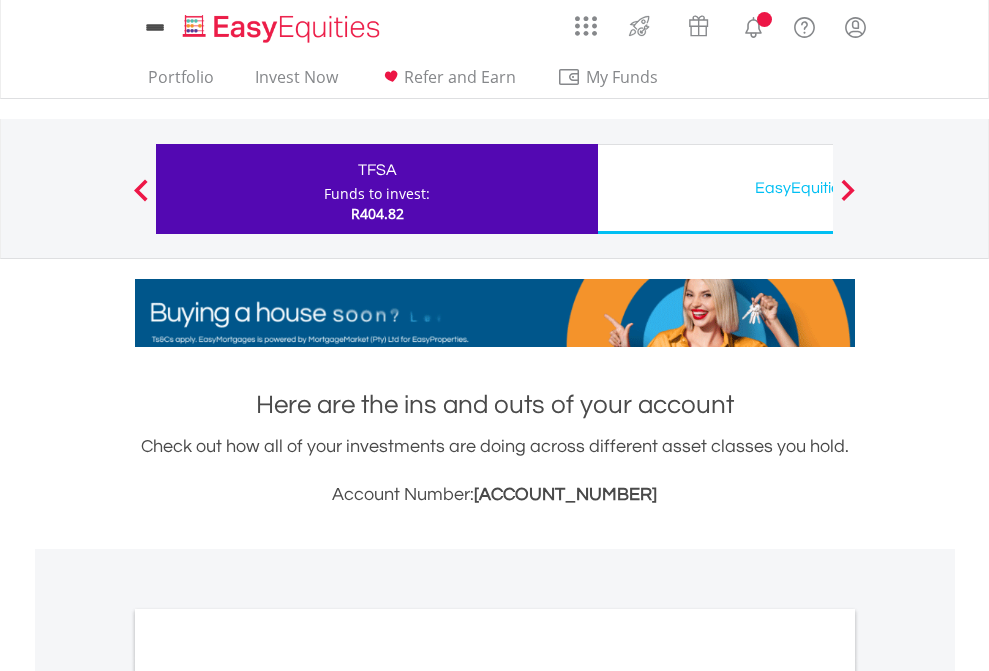 scroll, scrollTop: 1202, scrollLeft: 0, axis: vertical 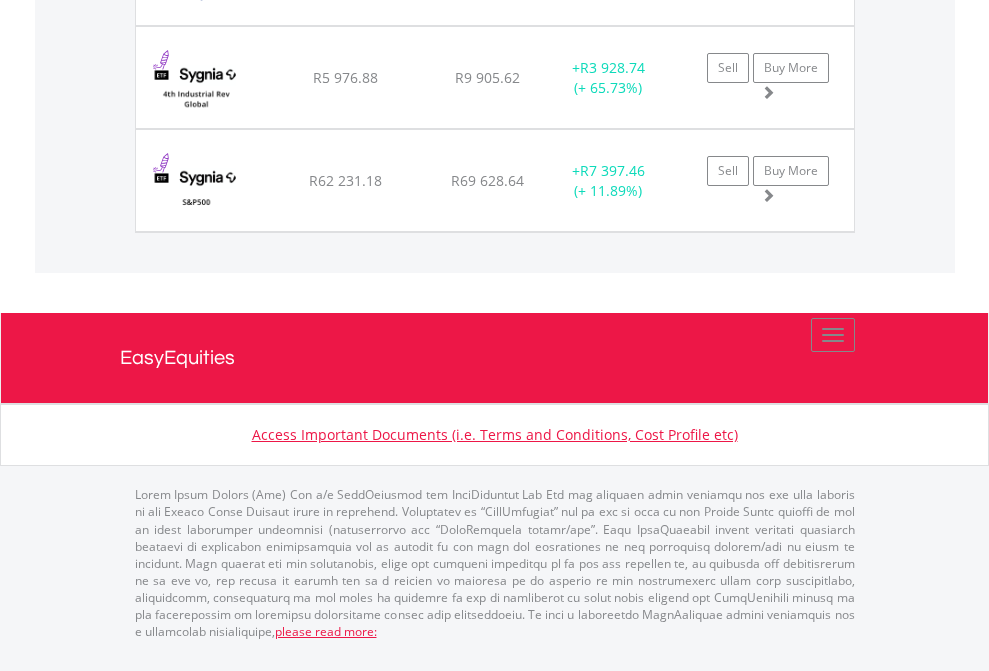 click on "EasyEquities USD" at bounding box center [818, -1625] 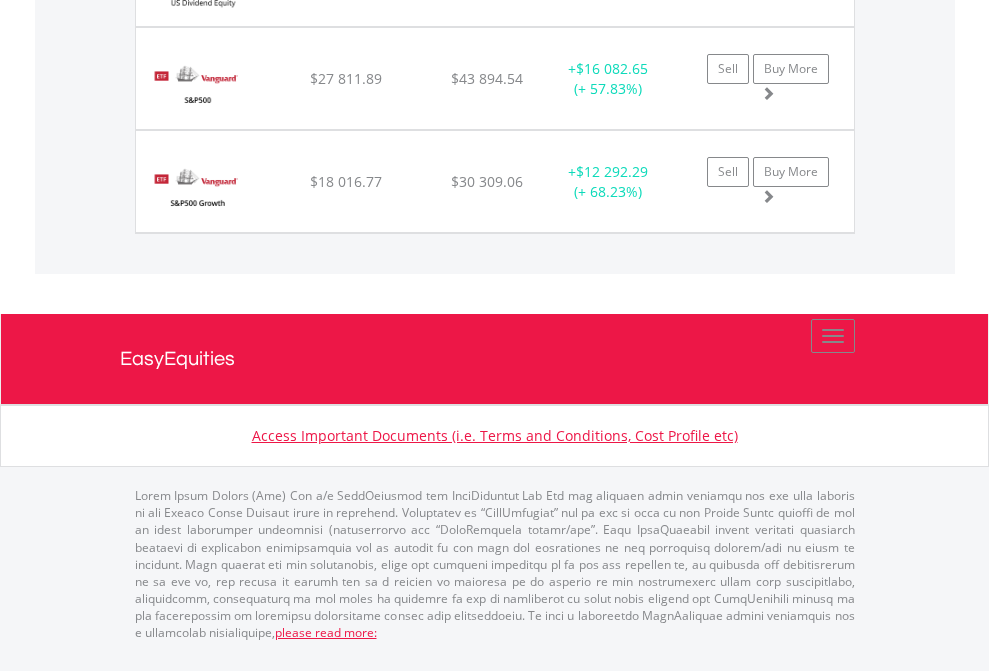 scroll, scrollTop: 2265, scrollLeft: 0, axis: vertical 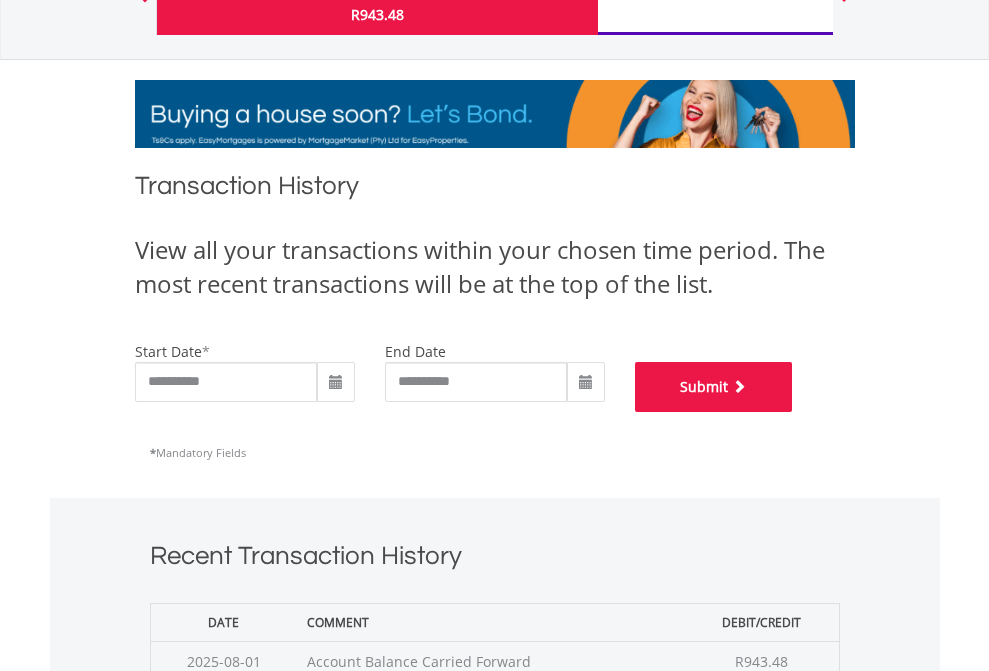 click on "Submit" at bounding box center (714, 387) 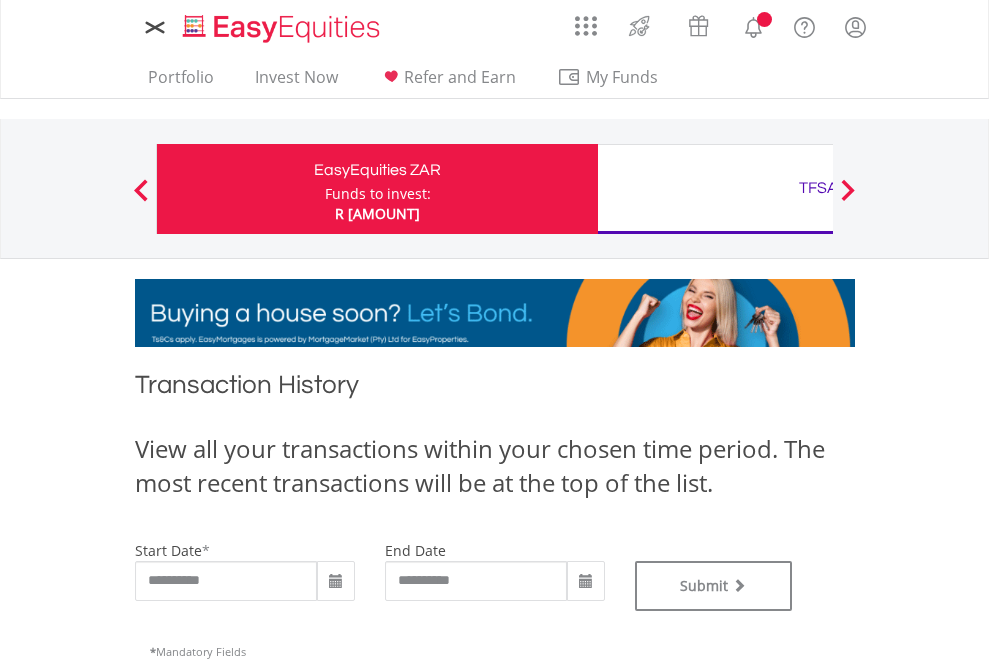 scroll, scrollTop: 0, scrollLeft: 0, axis: both 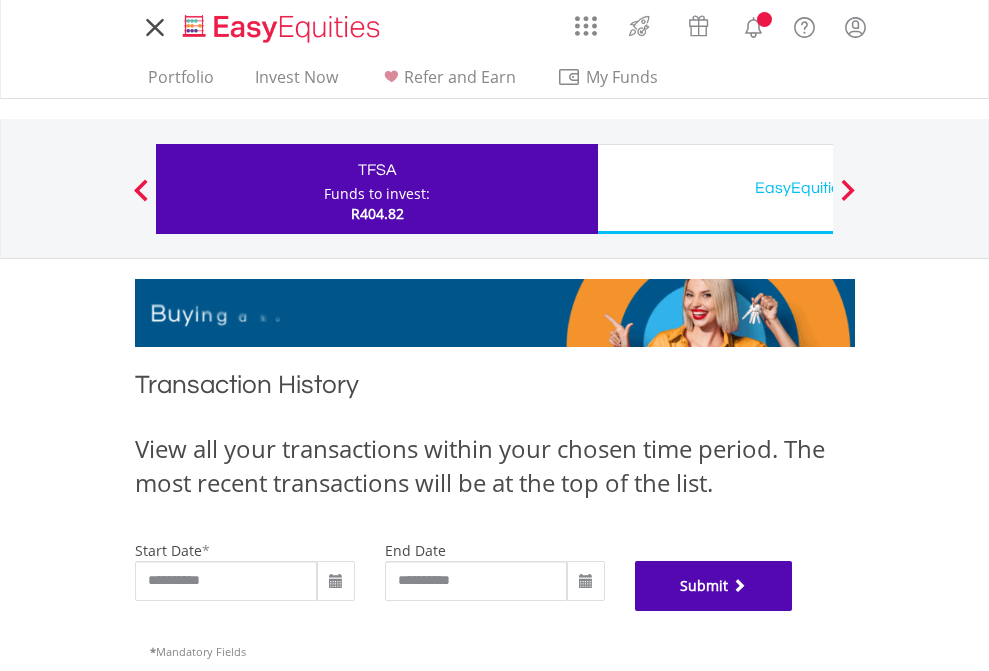 click on "Submit" at bounding box center (714, 586) 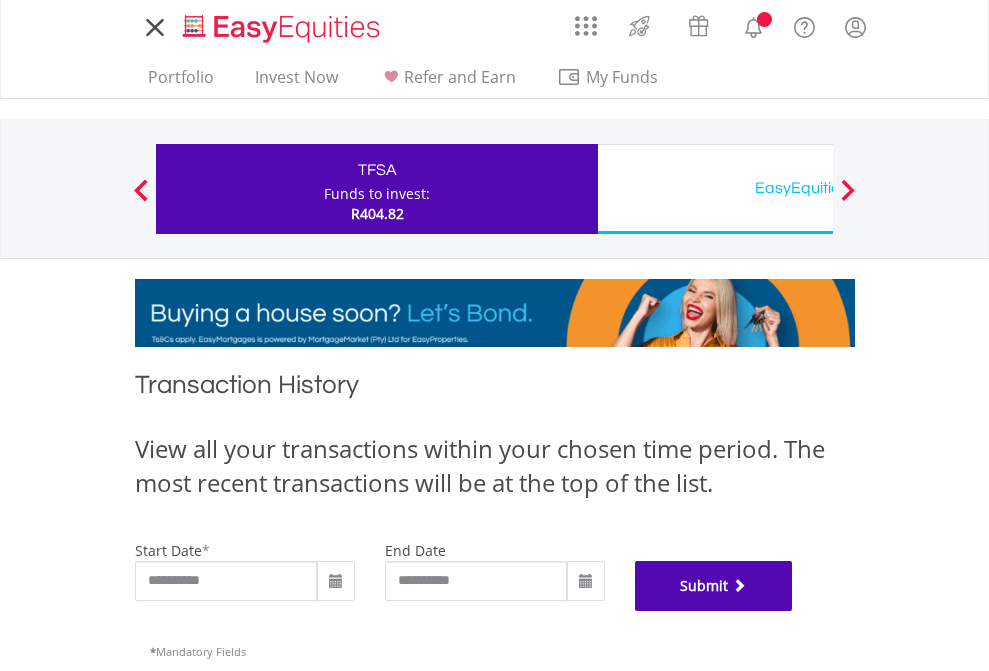 scroll, scrollTop: 811, scrollLeft: 0, axis: vertical 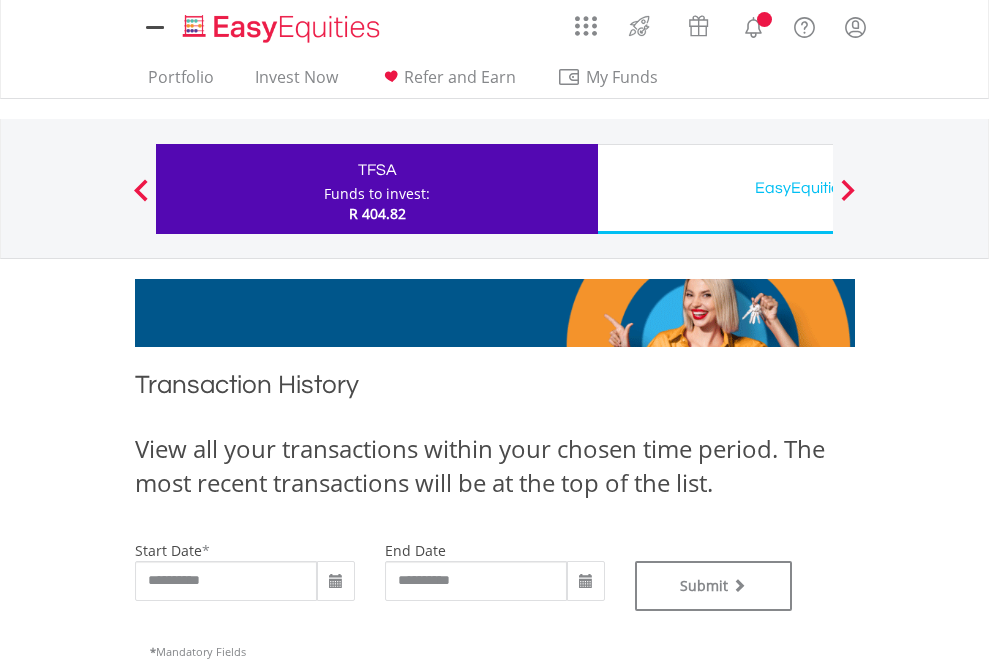 click on "EasyEquities USD" at bounding box center [818, 188] 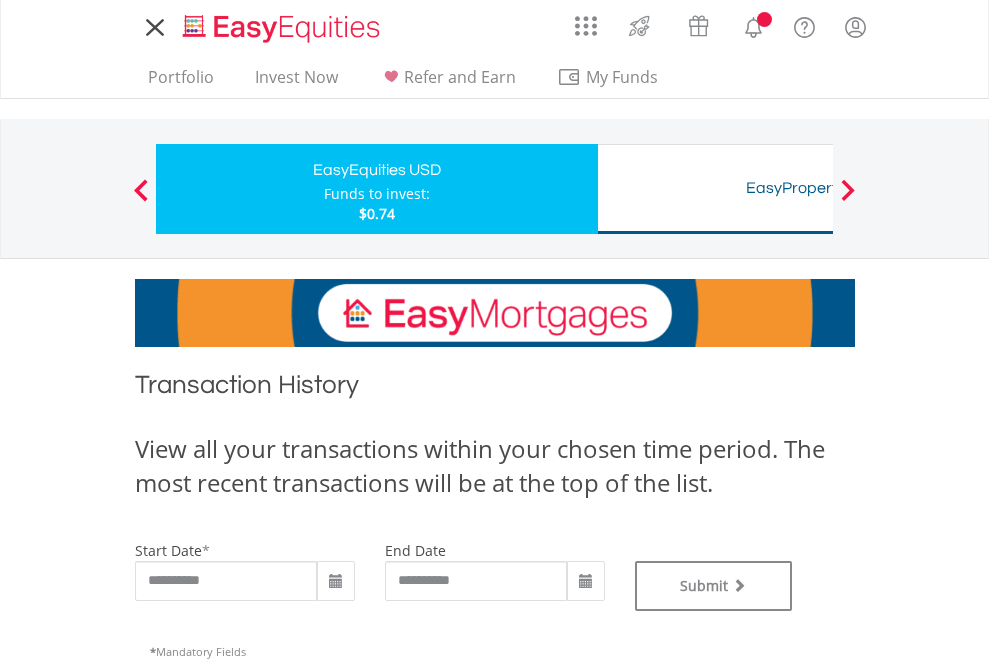 scroll, scrollTop: 0, scrollLeft: 0, axis: both 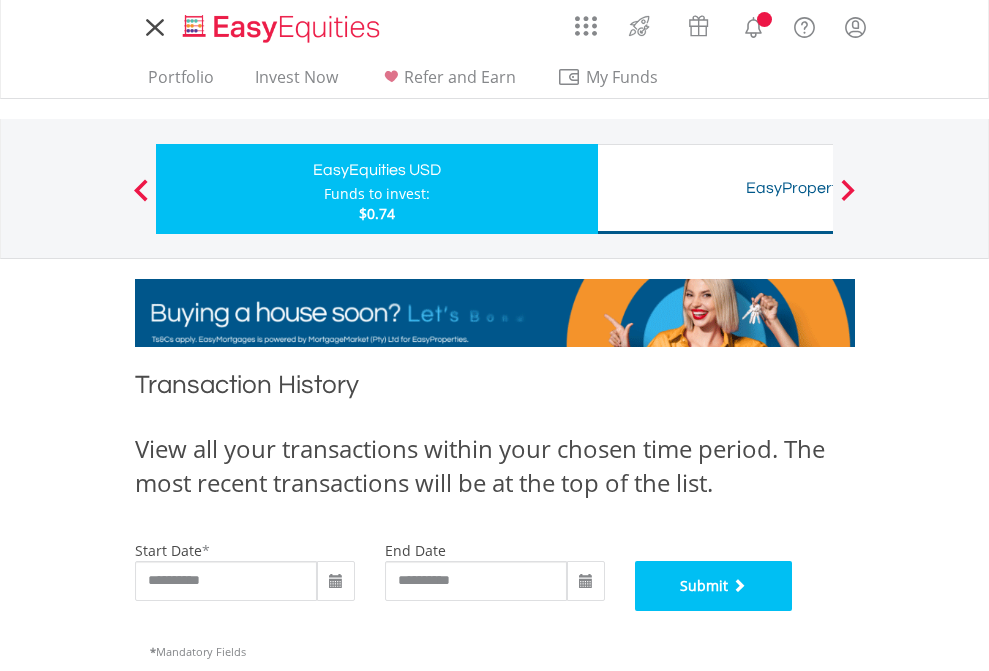 click on "Submit" at bounding box center (714, 586) 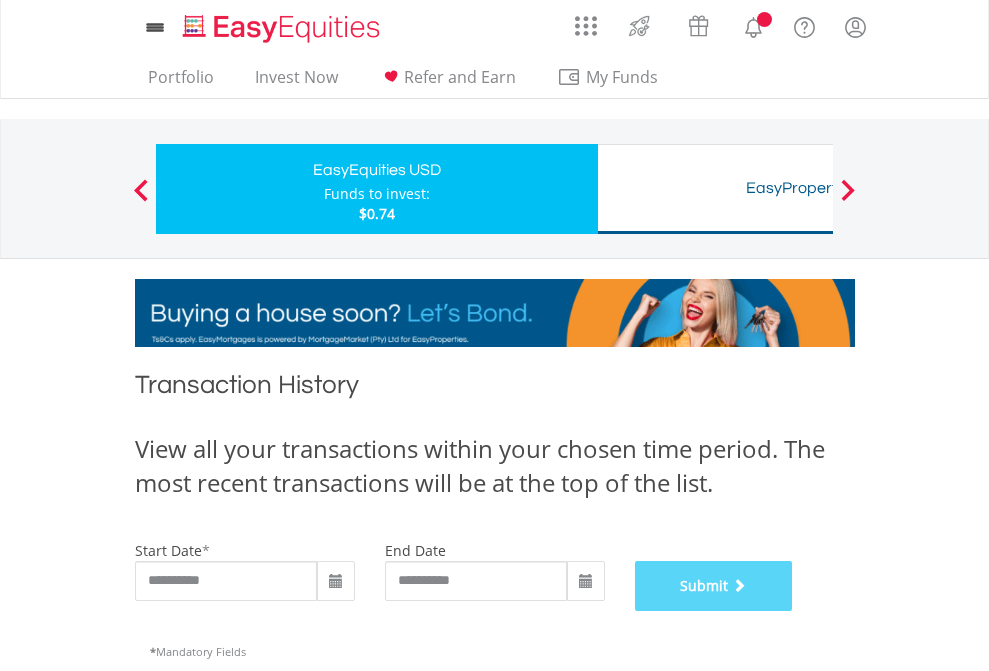 scroll, scrollTop: 811, scrollLeft: 0, axis: vertical 